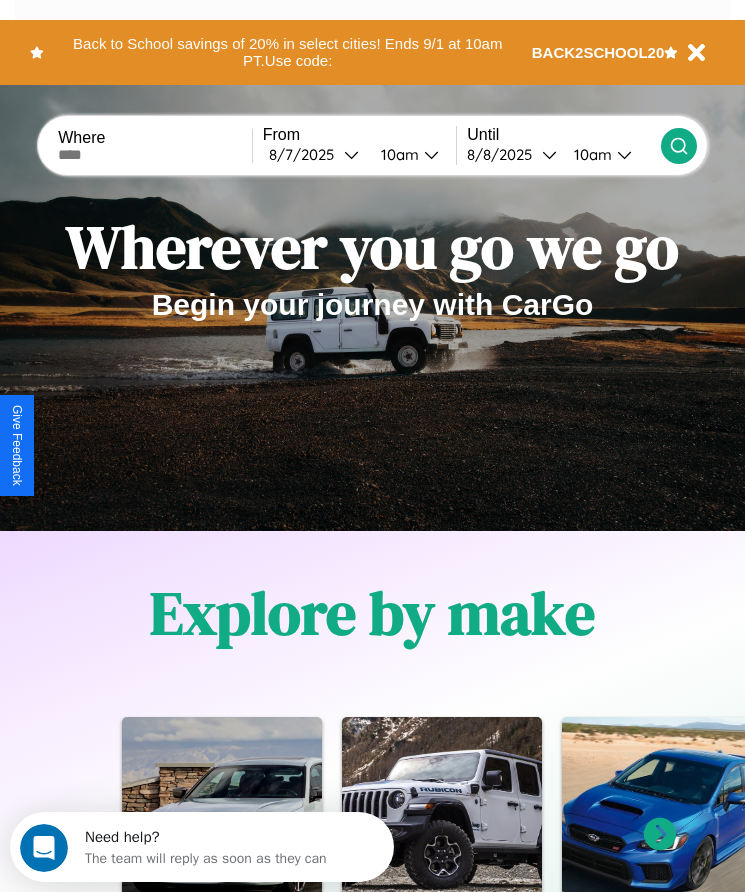 scroll, scrollTop: 0, scrollLeft: 0, axis: both 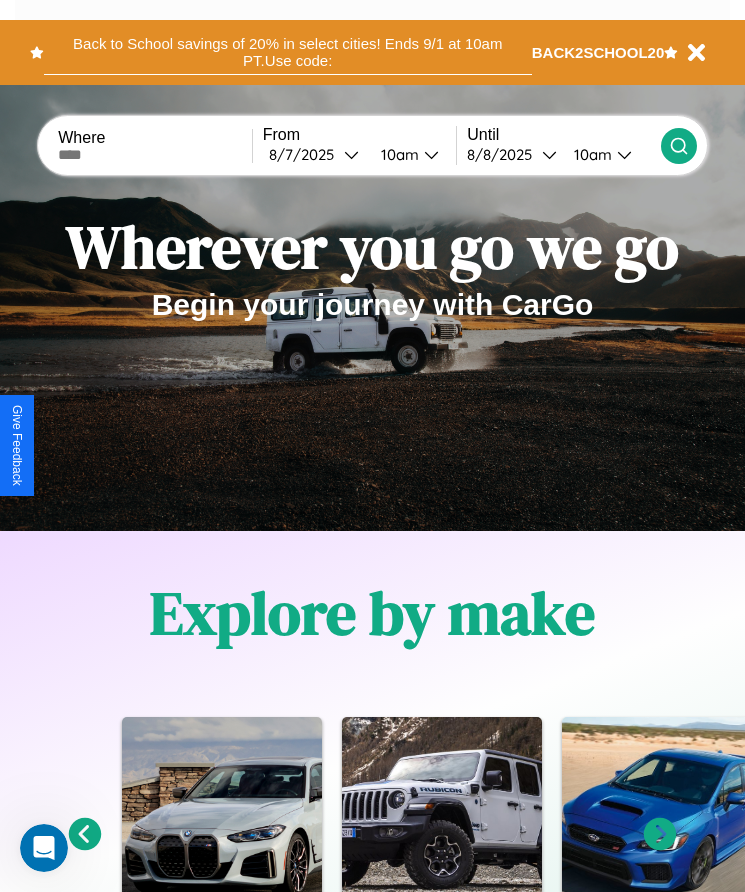 click on "Back to School savings of 20% in select cities! Ends 9/1 at 10am PT.  Use code:" at bounding box center [288, 52] 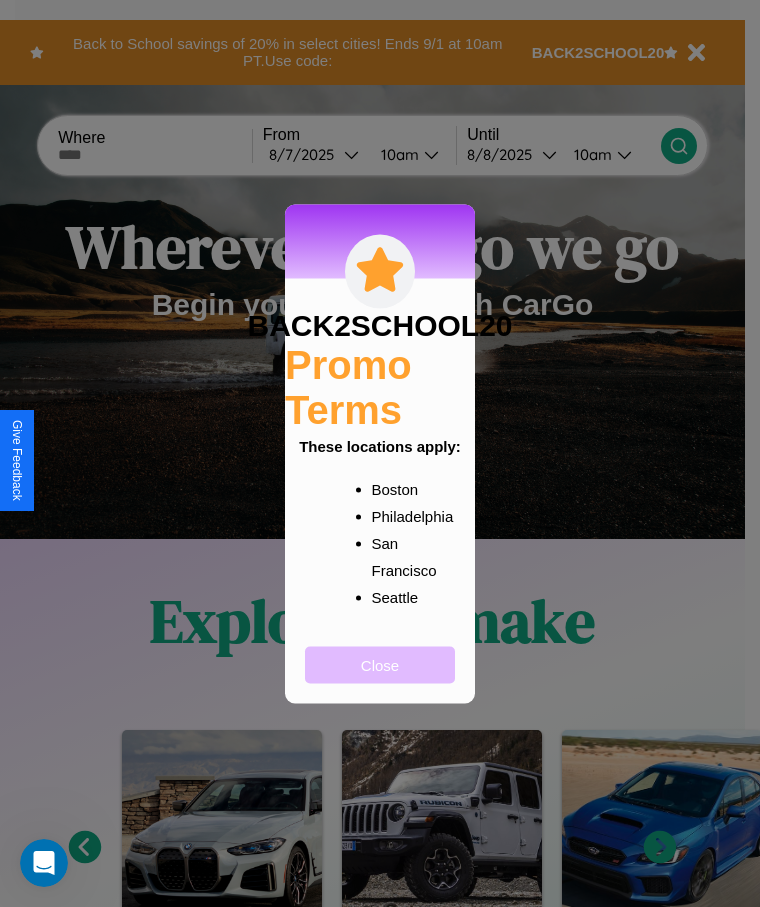 click on "Close" at bounding box center [380, 664] 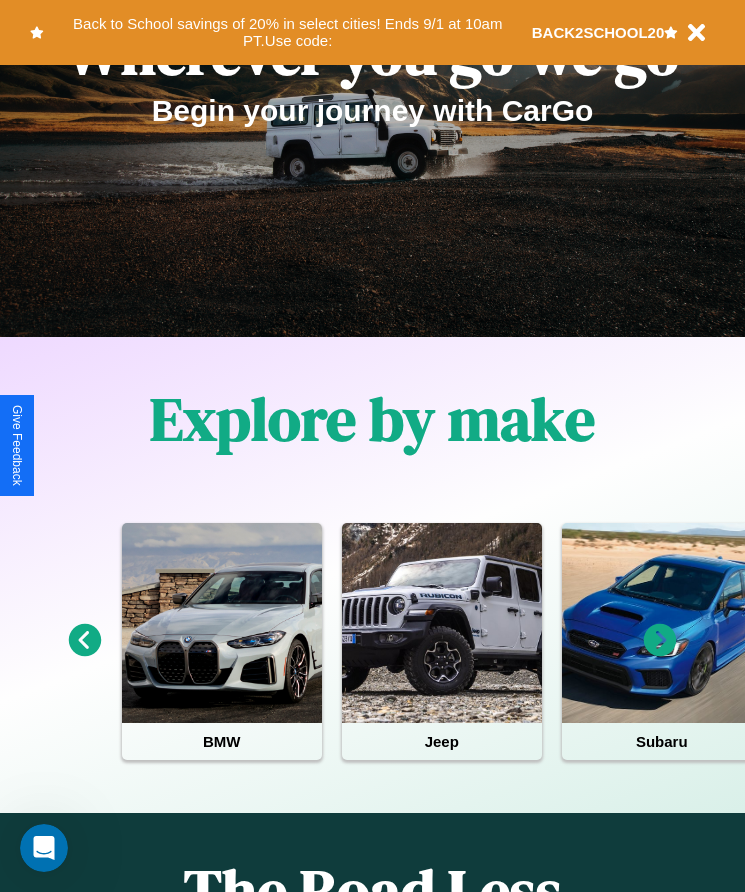 scroll, scrollTop: 334, scrollLeft: 0, axis: vertical 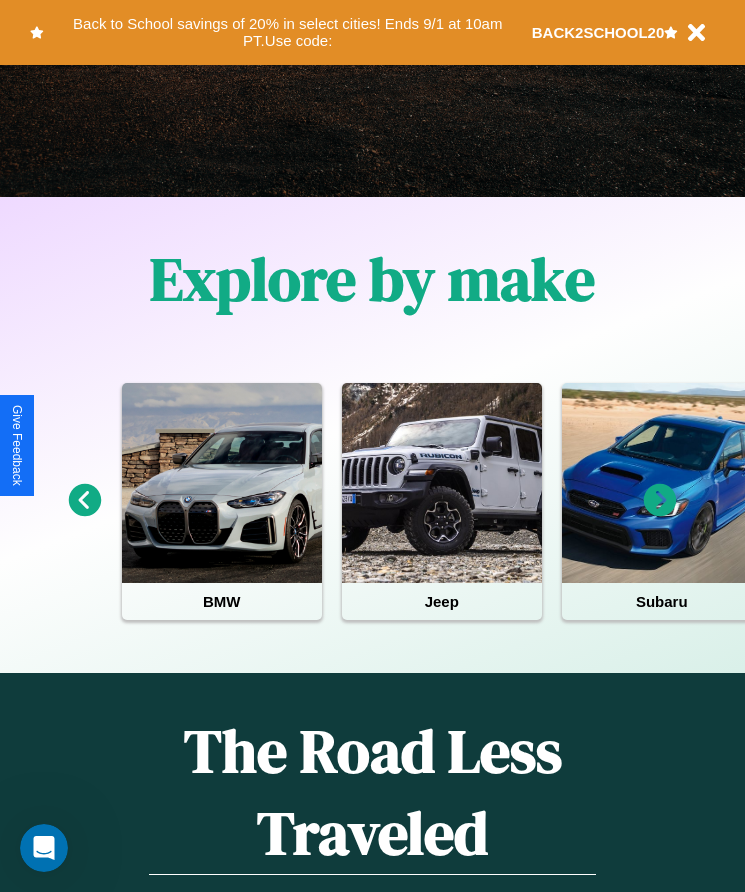click 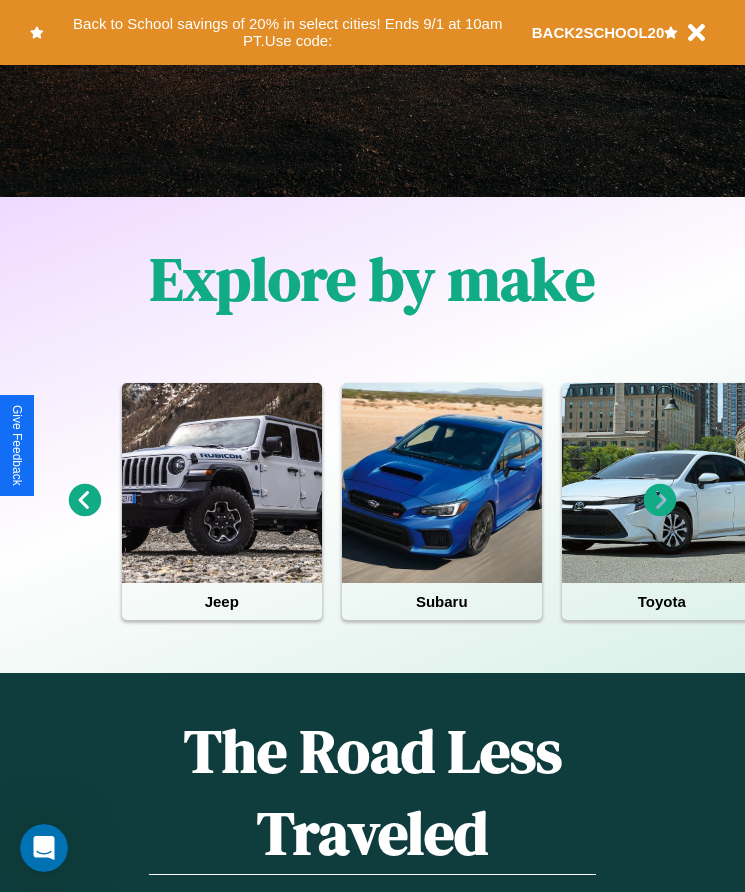 click 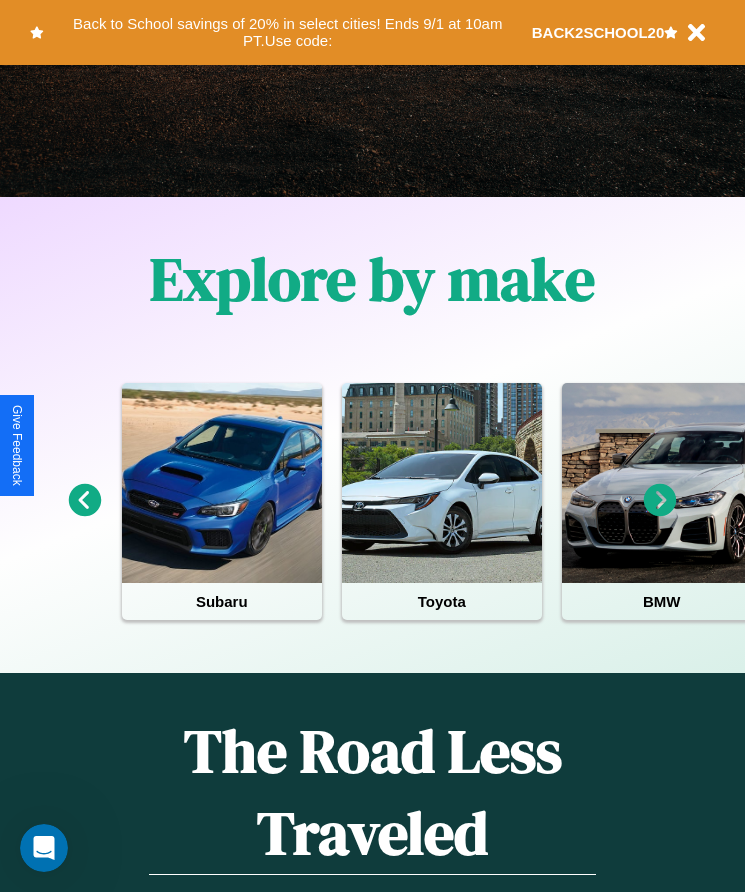 click 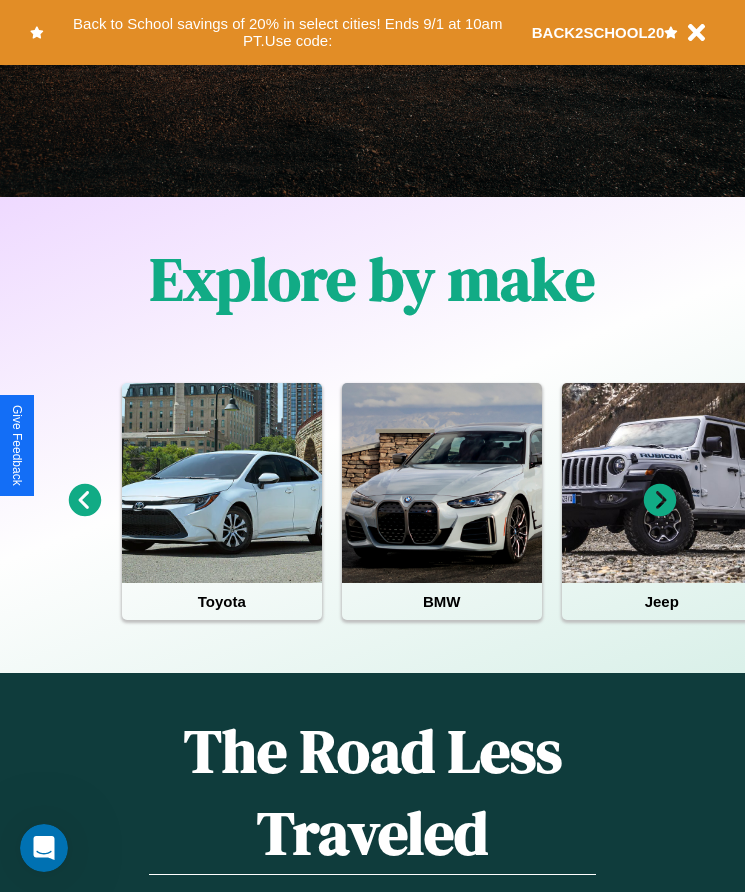 click 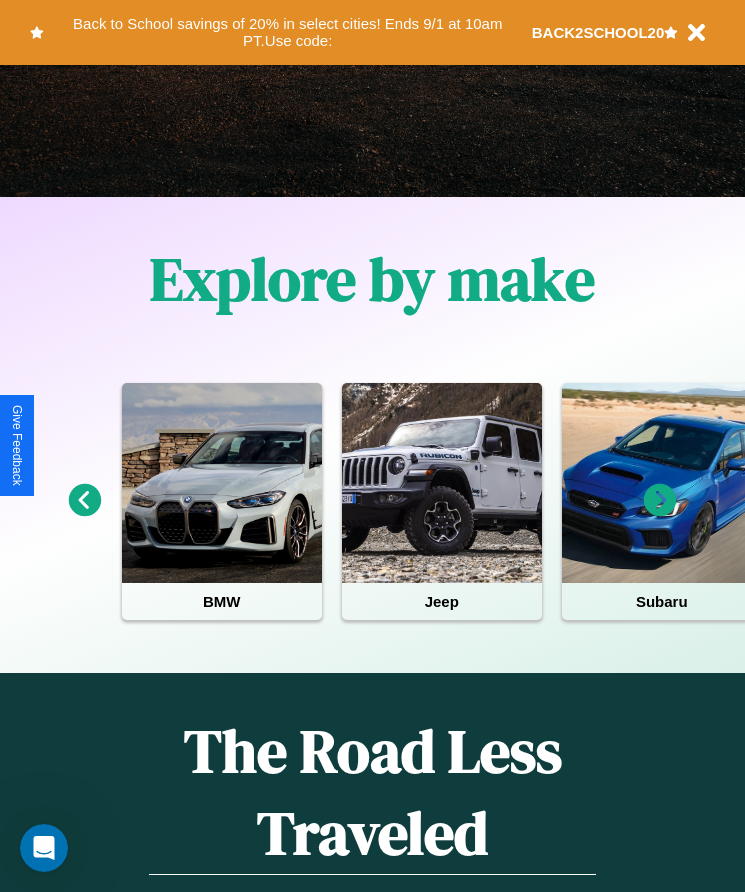 click 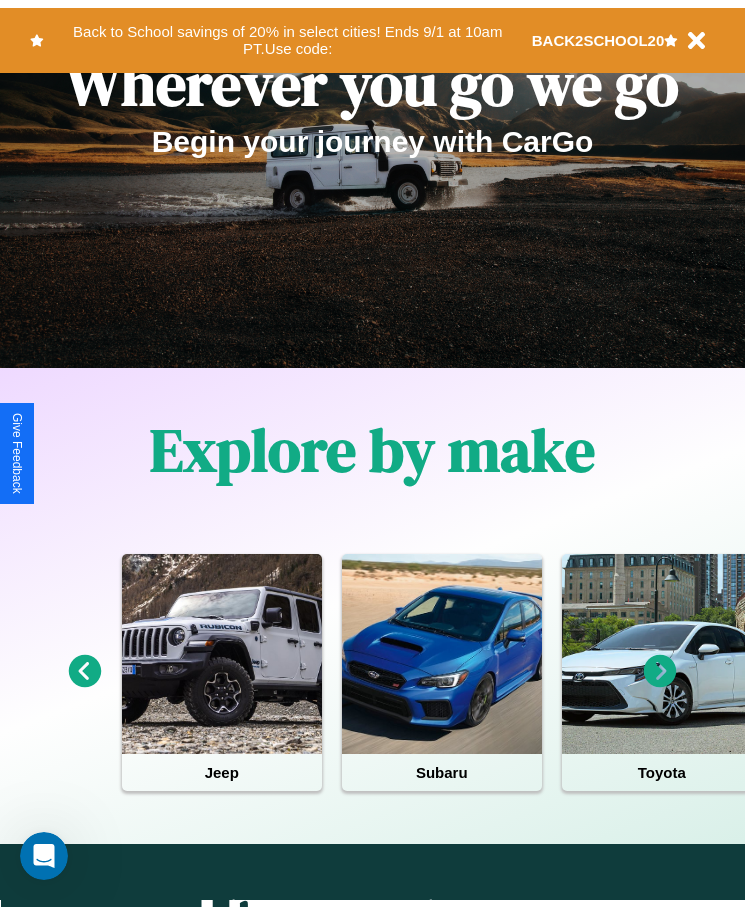 scroll, scrollTop: 0, scrollLeft: 0, axis: both 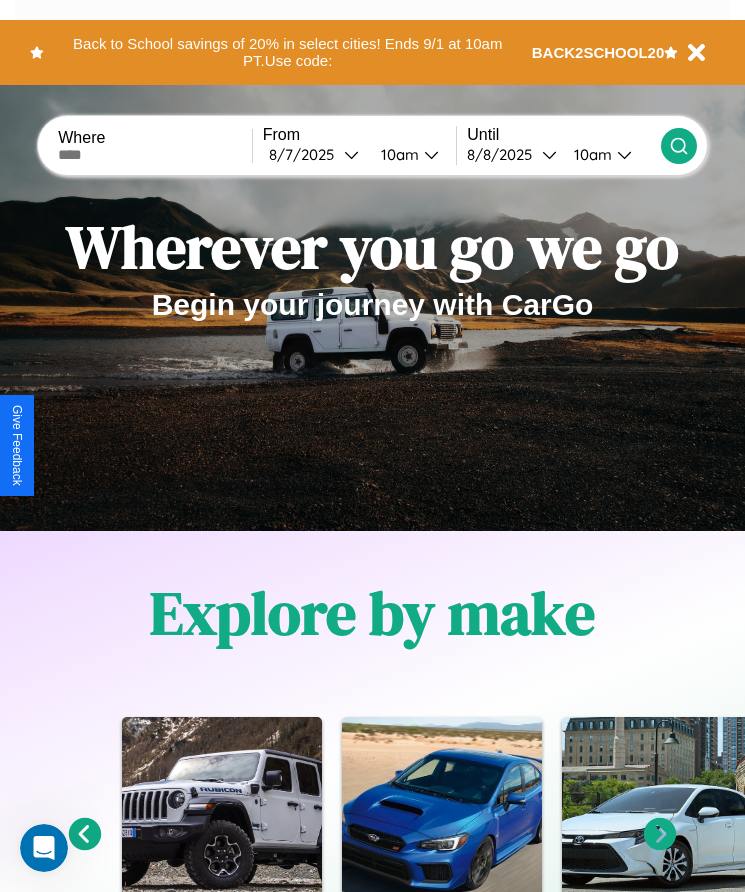 click at bounding box center [155, 155] 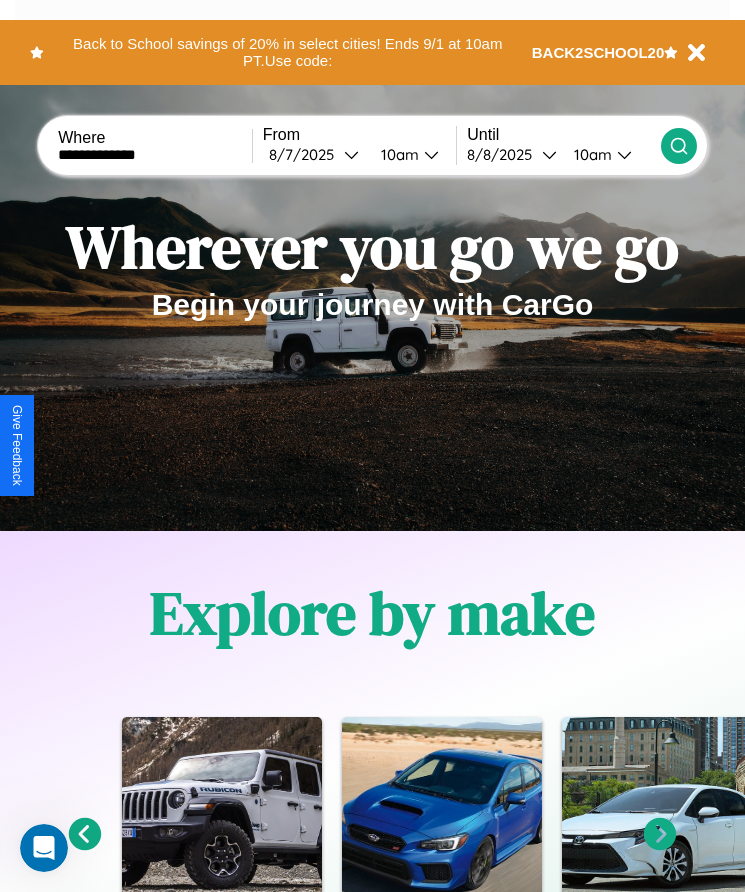 type on "**********" 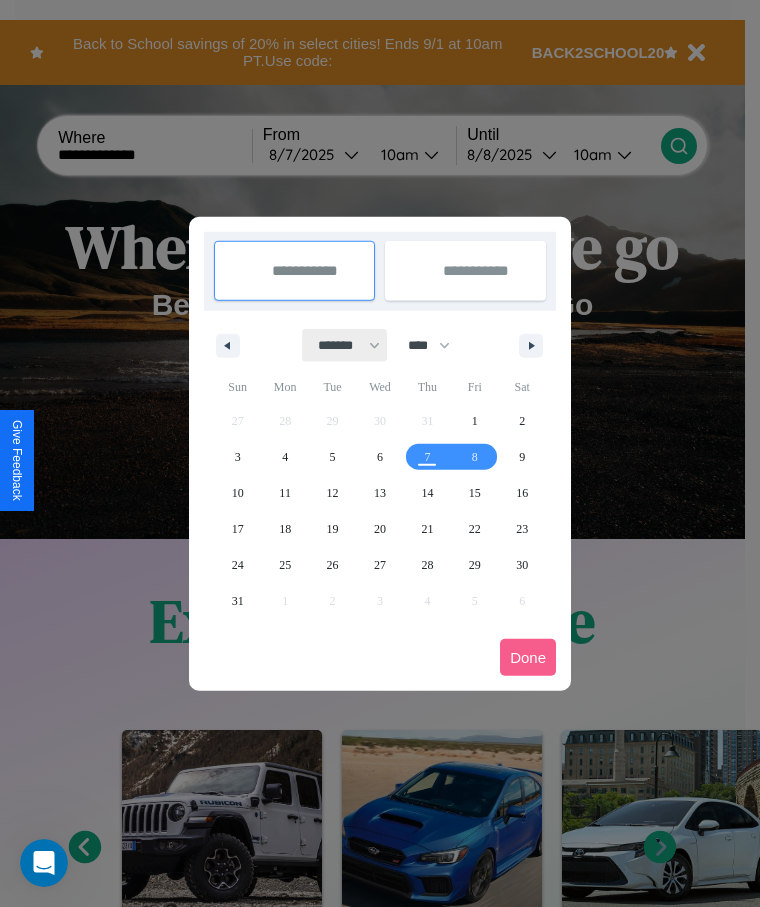 click on "******* ******** ***** ***** *** **** **** ****** ********* ******* ******** ********" at bounding box center [345, 345] 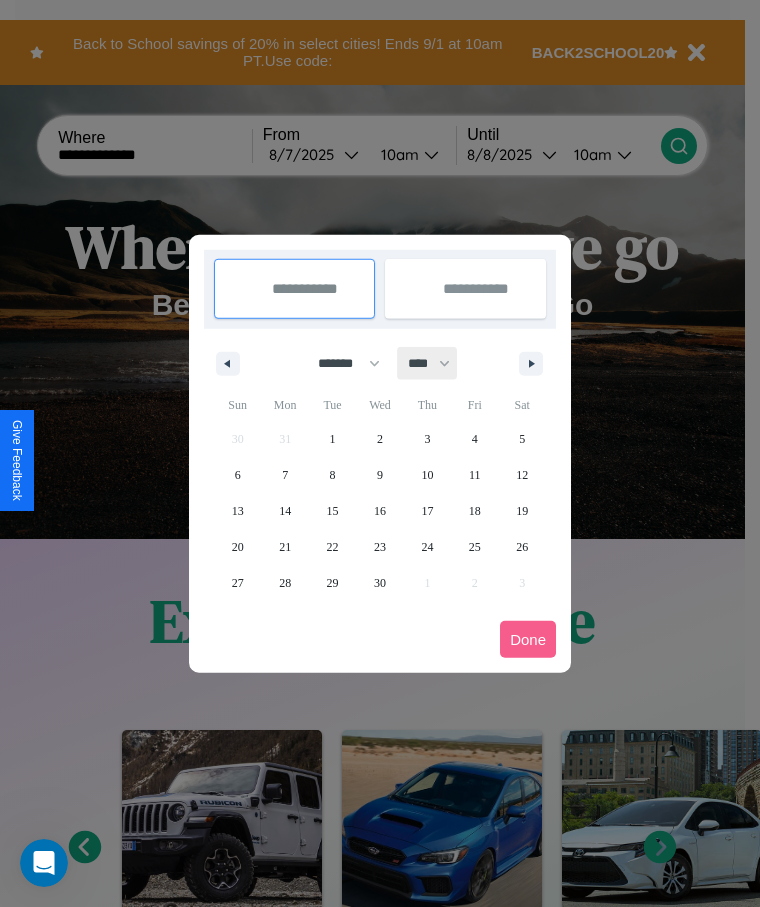 click on "**** **** **** **** **** **** **** **** **** **** **** **** **** **** **** **** **** **** **** **** **** **** **** **** **** **** **** **** **** **** **** **** **** **** **** **** **** **** **** **** **** **** **** **** **** **** **** **** **** **** **** **** **** **** **** **** **** **** **** **** **** **** **** **** **** **** **** **** **** **** **** **** **** **** **** **** **** **** **** **** **** **** **** **** **** **** **** **** **** **** **** **** **** **** **** **** **** **** **** **** **** **** **** **** **** **** **** **** **** **** **** **** **** **** **** **** **** **** **** **** ****" at bounding box center (428, 363) 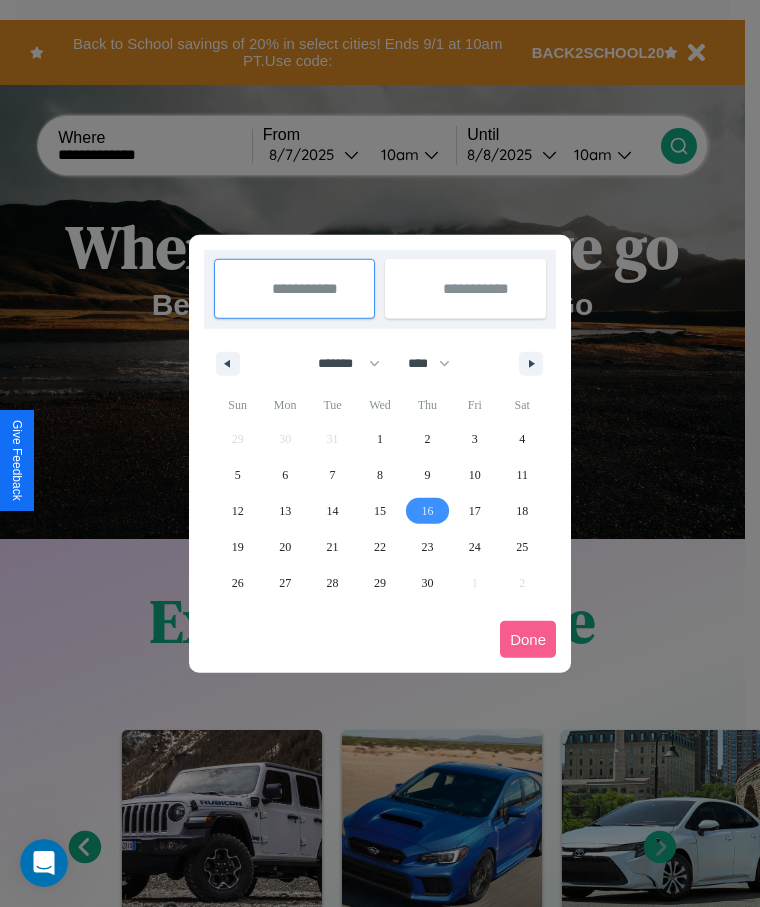 click on "16" at bounding box center (427, 511) 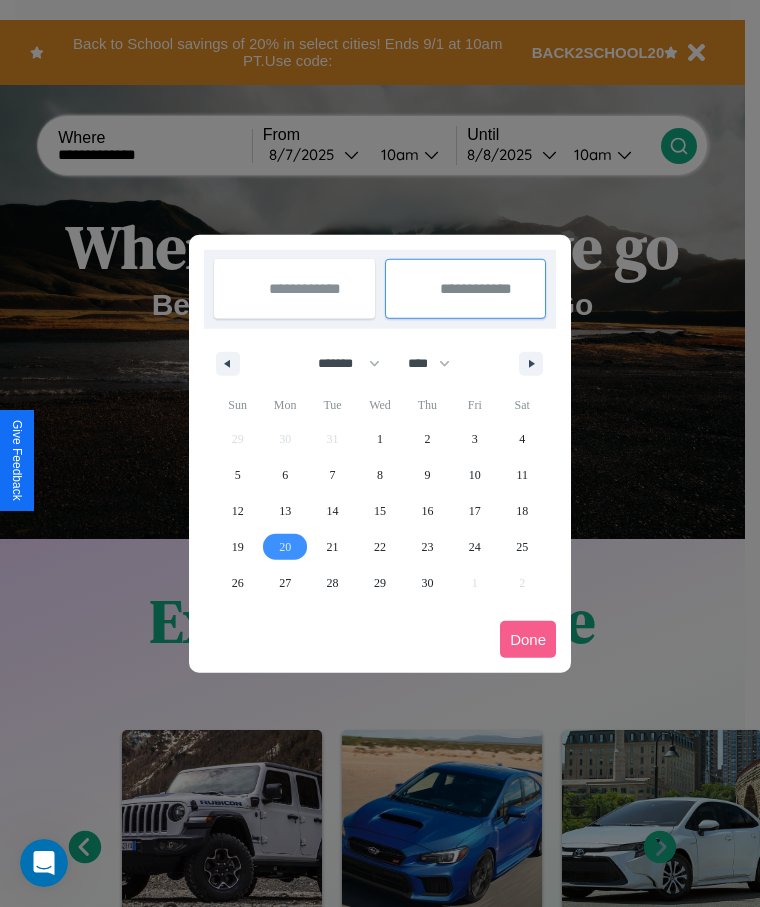 click on "20" at bounding box center [285, 547] 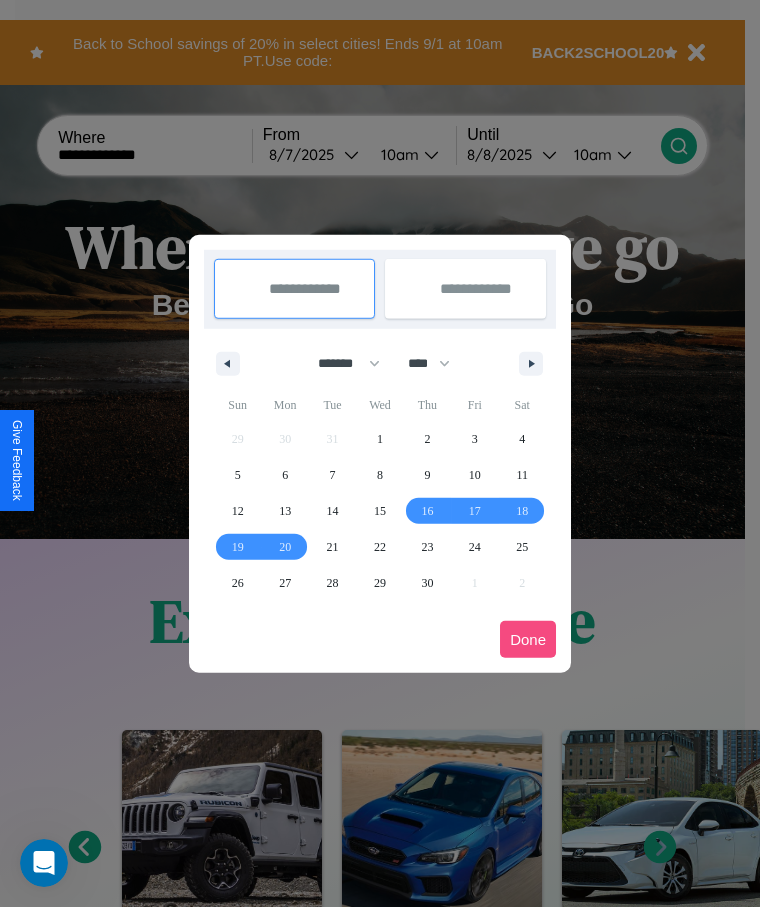 click on "Done" at bounding box center (528, 639) 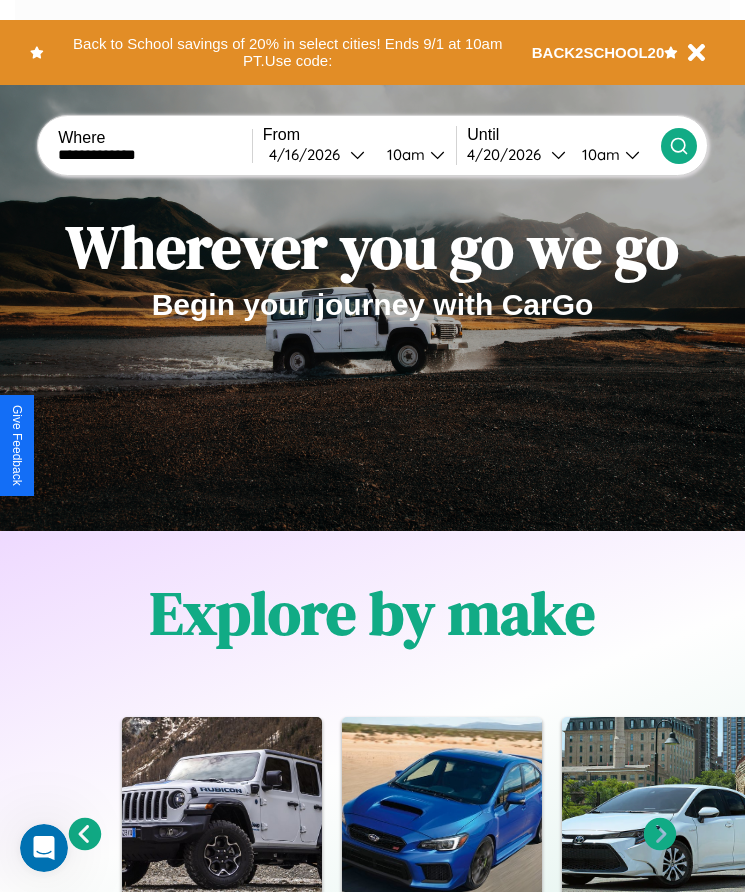 click 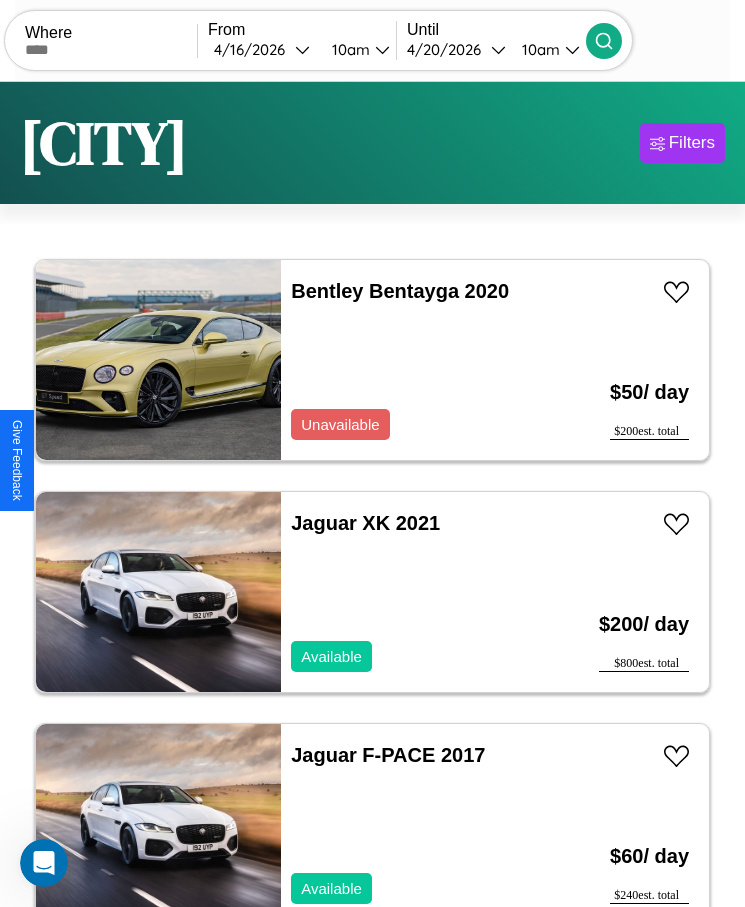 scroll, scrollTop: 50, scrollLeft: 0, axis: vertical 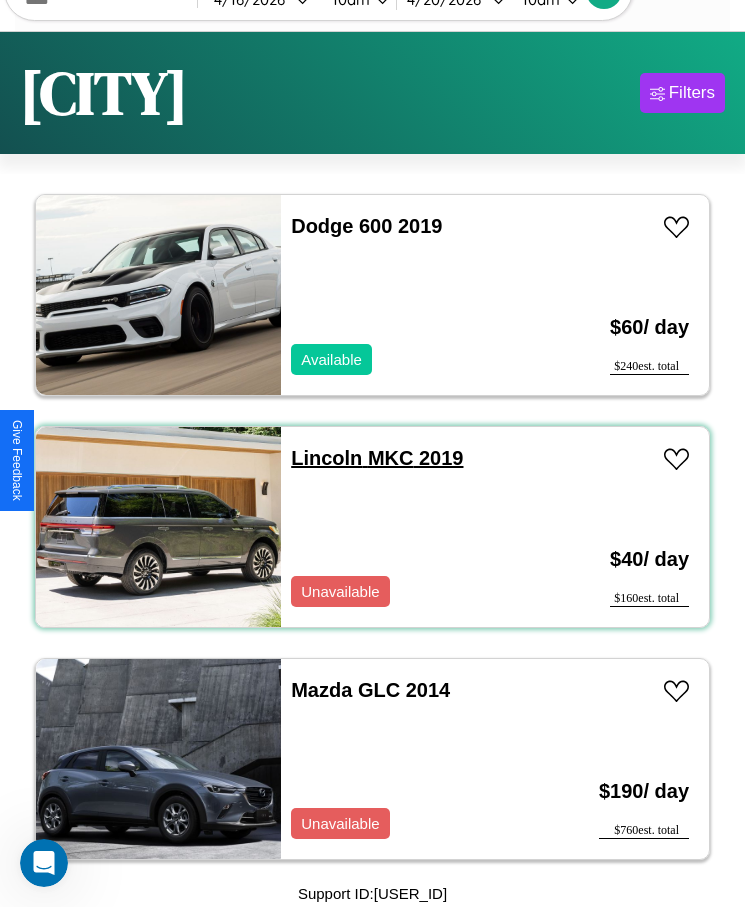click on "Lincoln   MKC   2019" at bounding box center (377, 458) 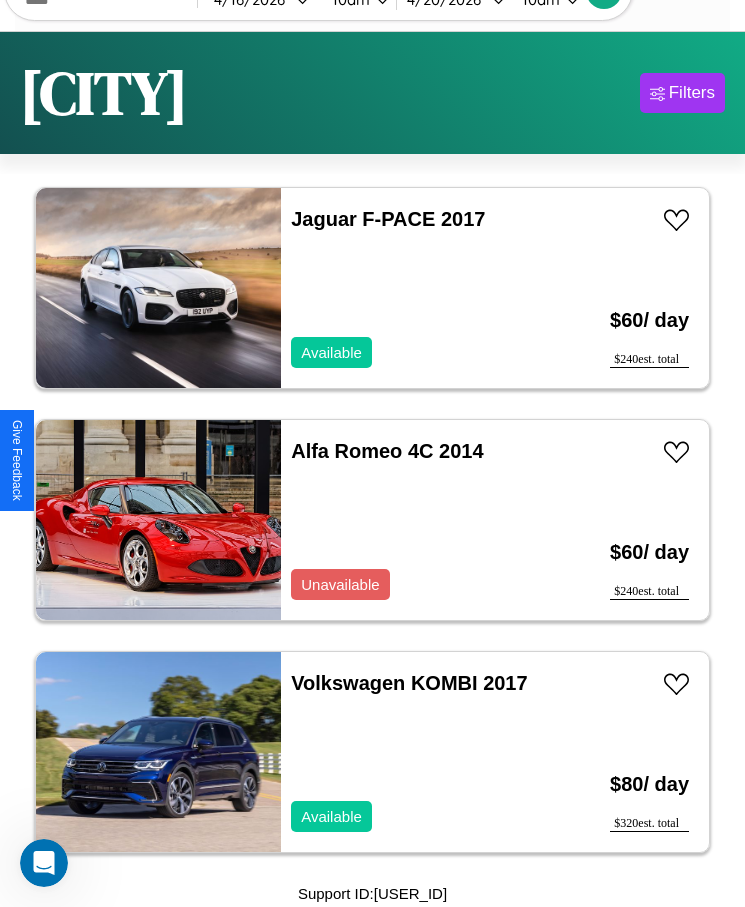 scroll, scrollTop: 479, scrollLeft: 0, axis: vertical 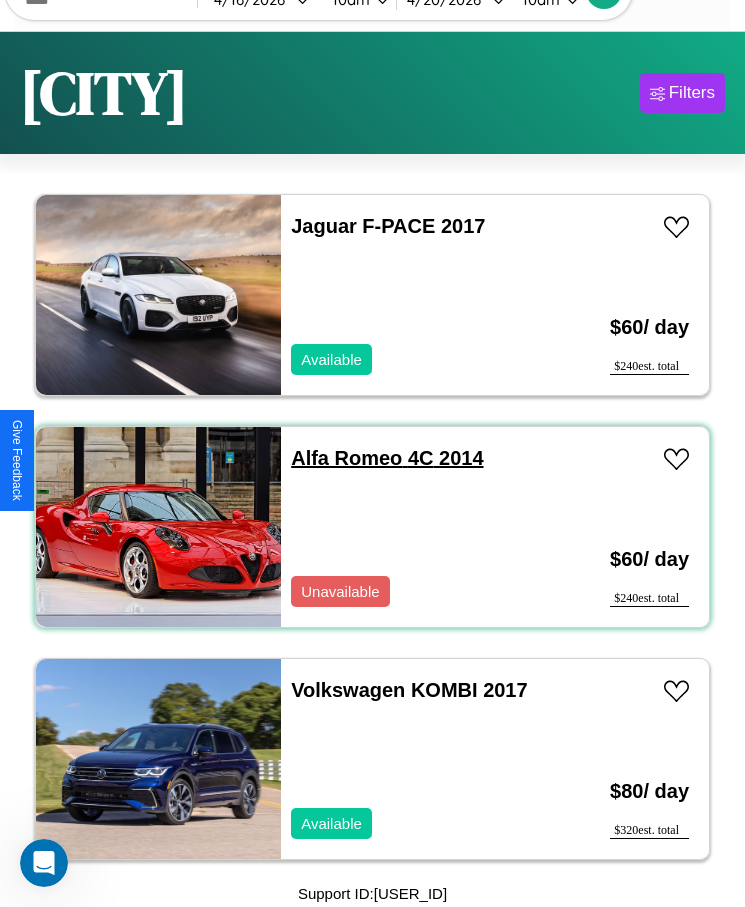 click on "Alfa Romeo   4C   2014" at bounding box center [387, 458] 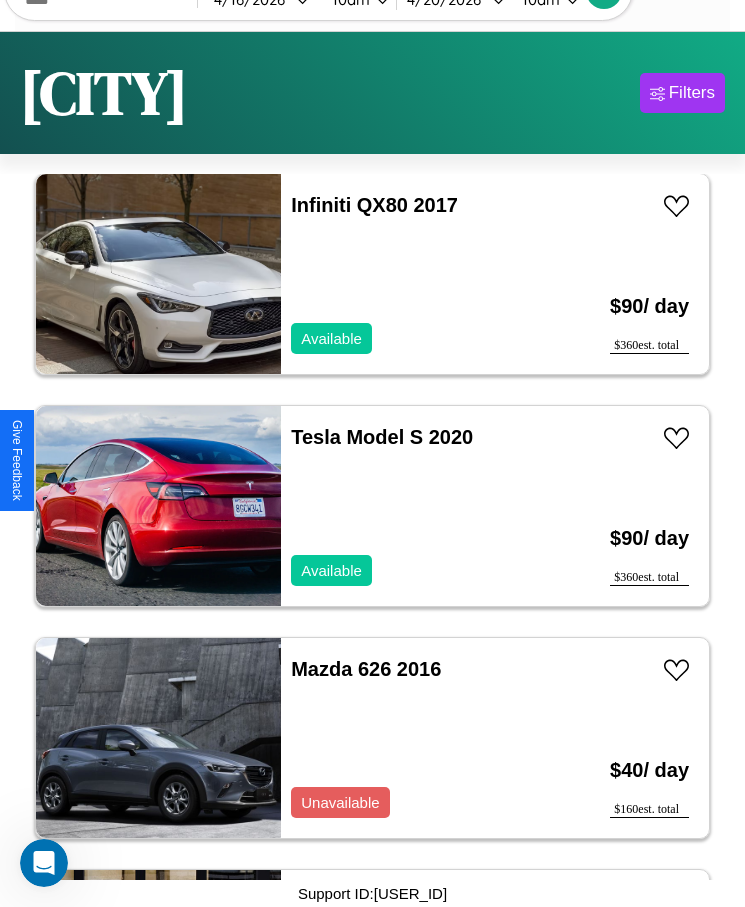 scroll, scrollTop: 33206, scrollLeft: 0, axis: vertical 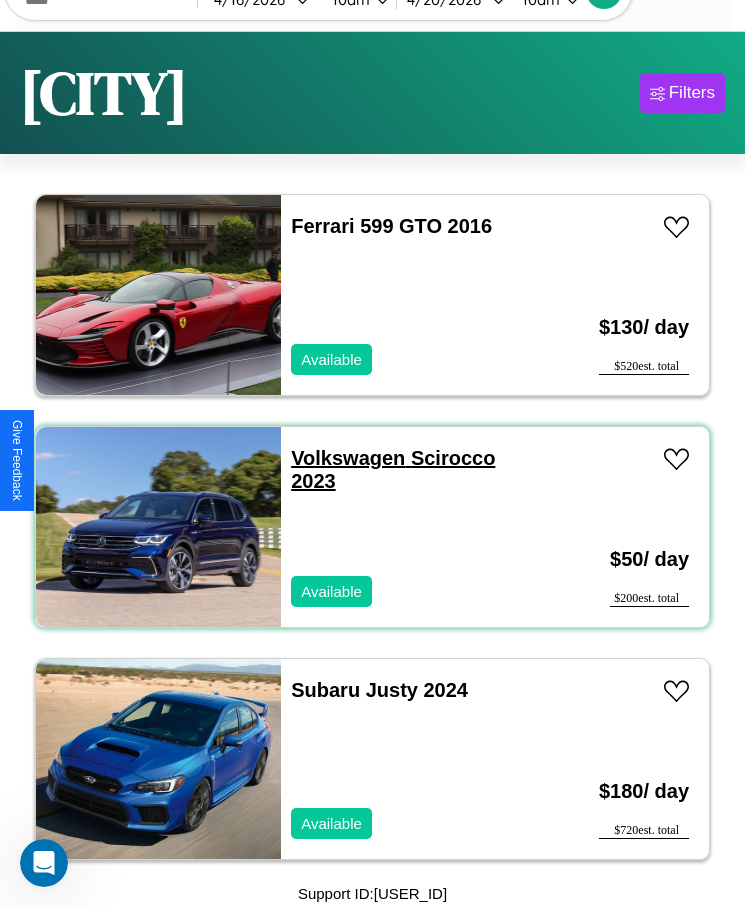click on "Volkswagen   Scirocco   2023" at bounding box center (393, 469) 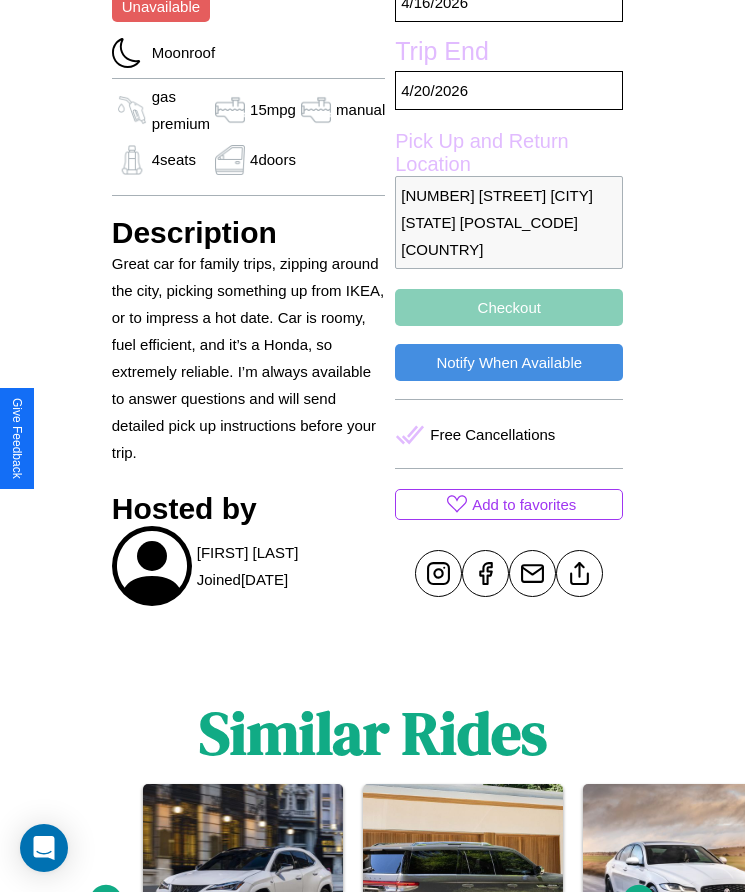scroll, scrollTop: 782, scrollLeft: 0, axis: vertical 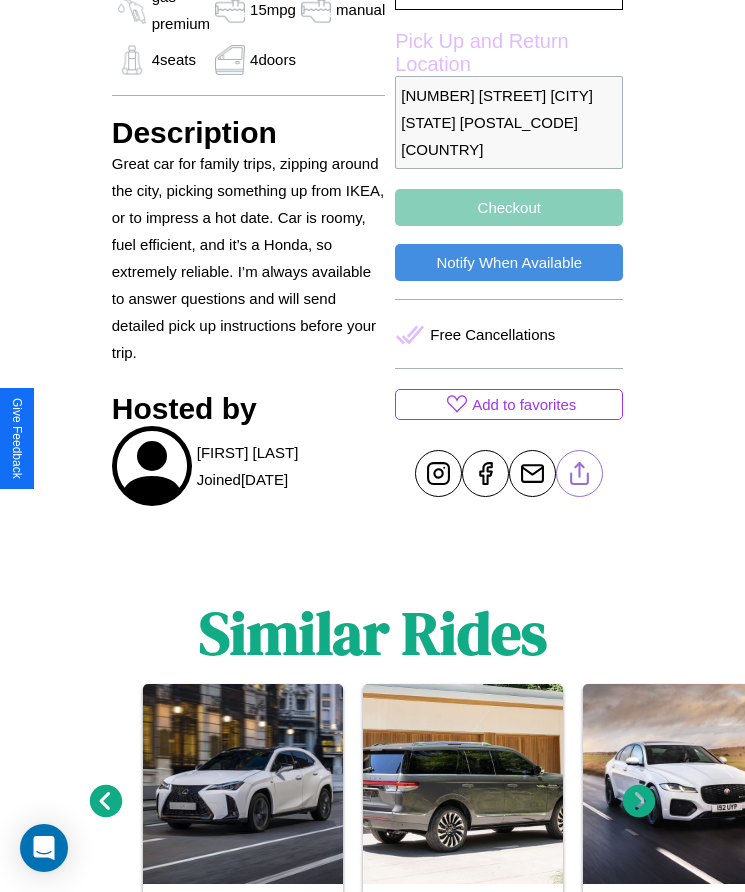 click 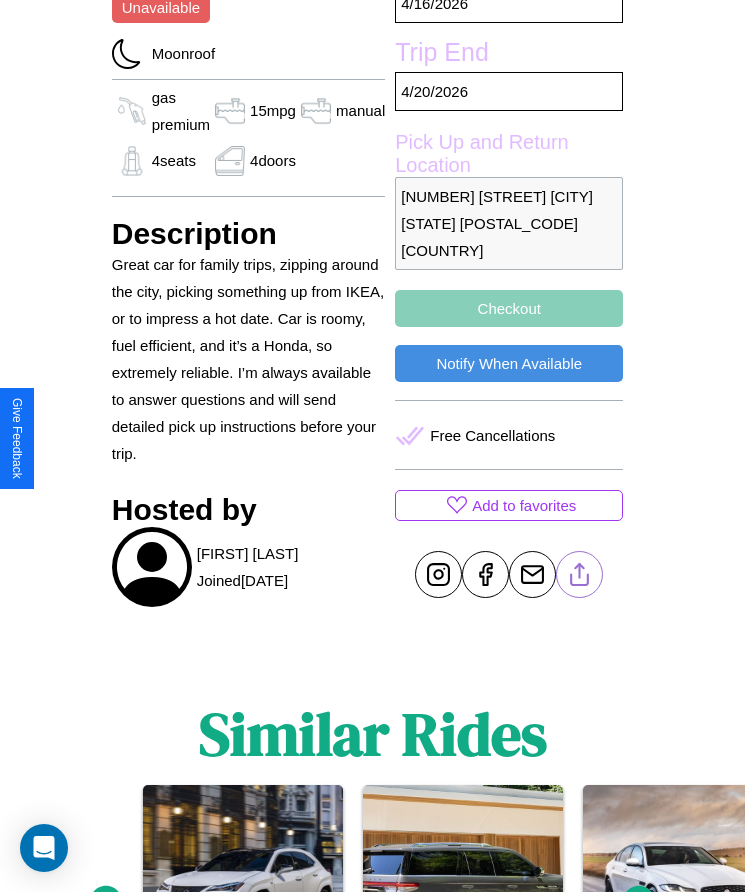 scroll, scrollTop: 516, scrollLeft: 0, axis: vertical 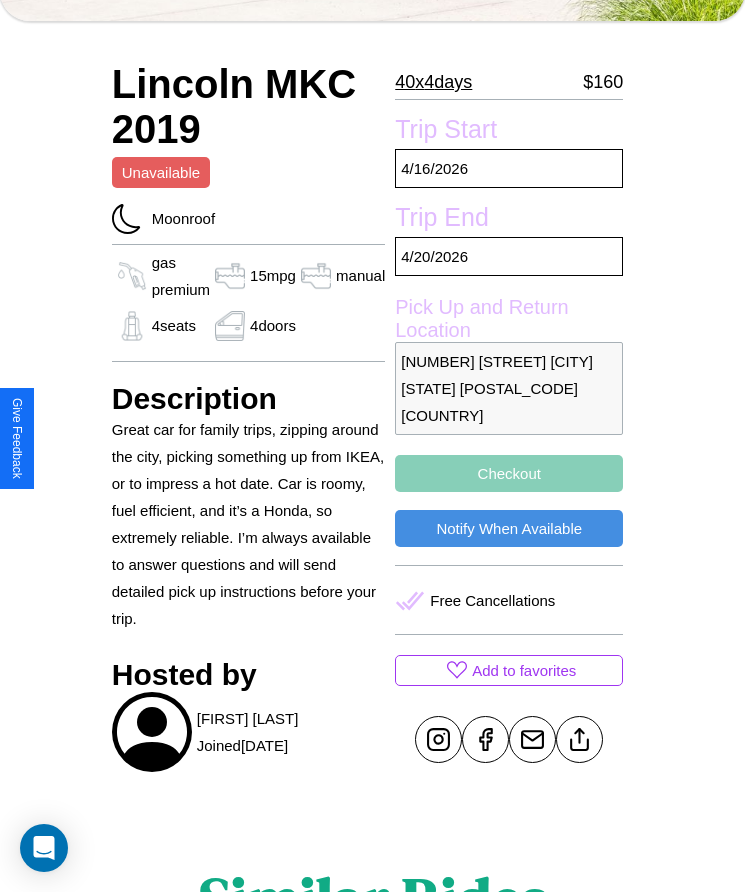 click on "Checkout" at bounding box center (509, 473) 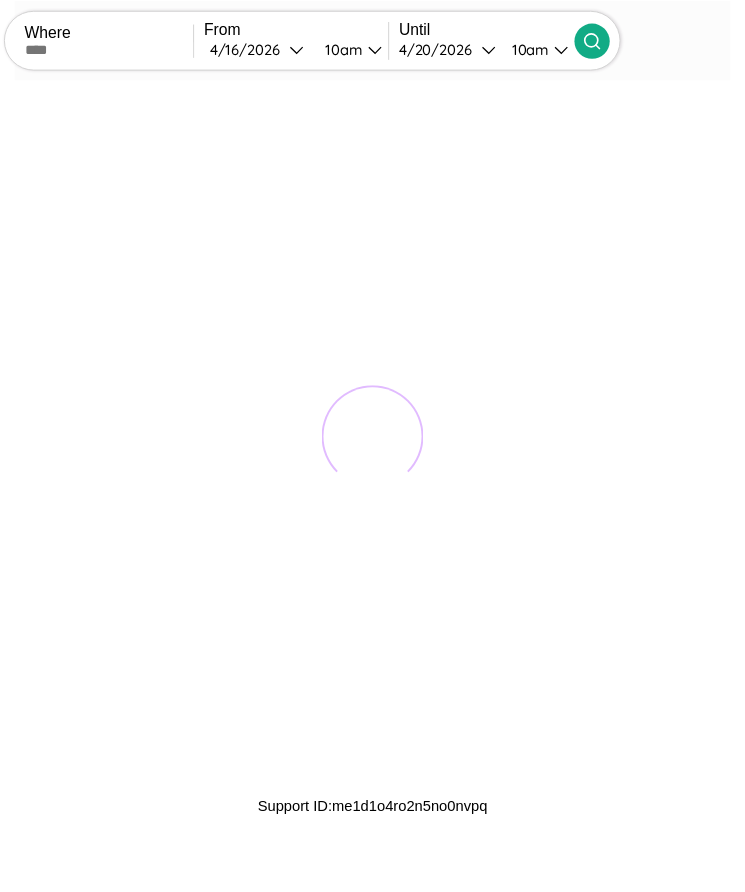 scroll, scrollTop: 0, scrollLeft: 0, axis: both 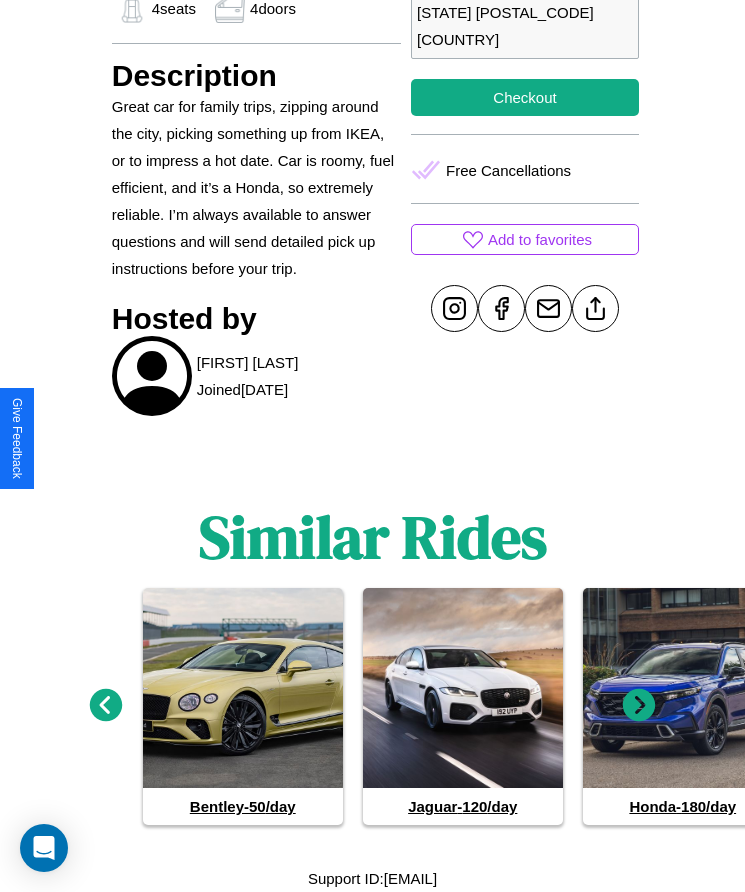 click 